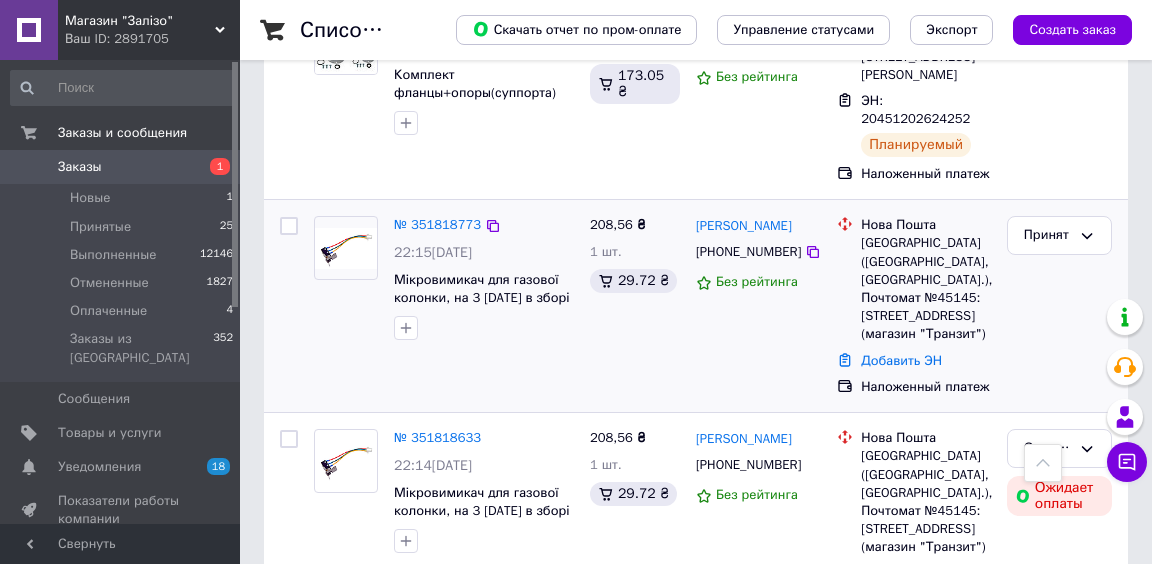 scroll, scrollTop: 2777, scrollLeft: 0, axis: vertical 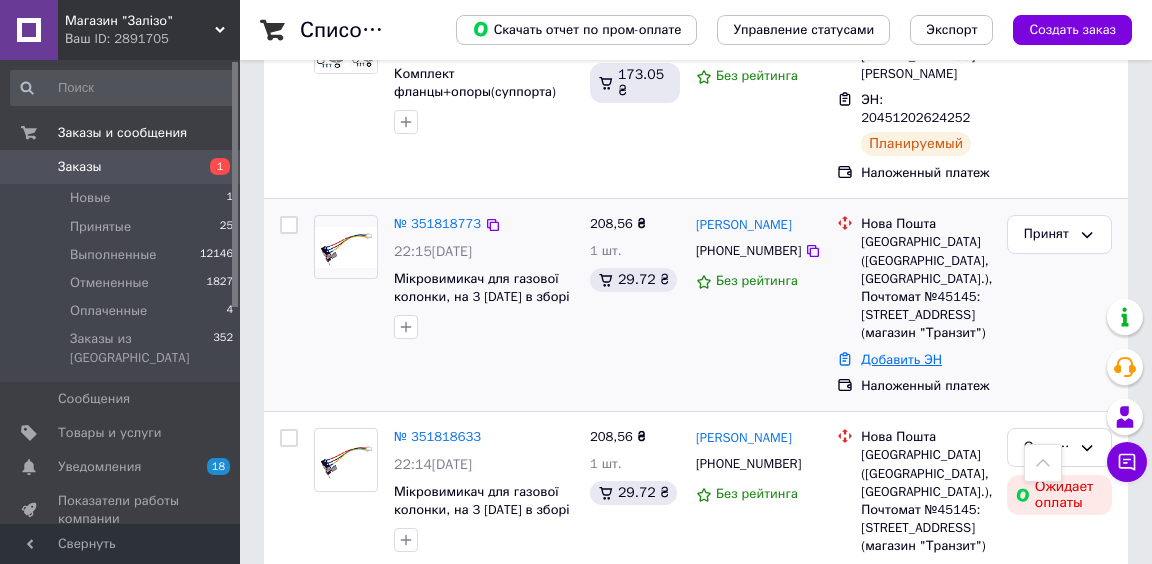 click on "Добавить ЭН" at bounding box center (901, 359) 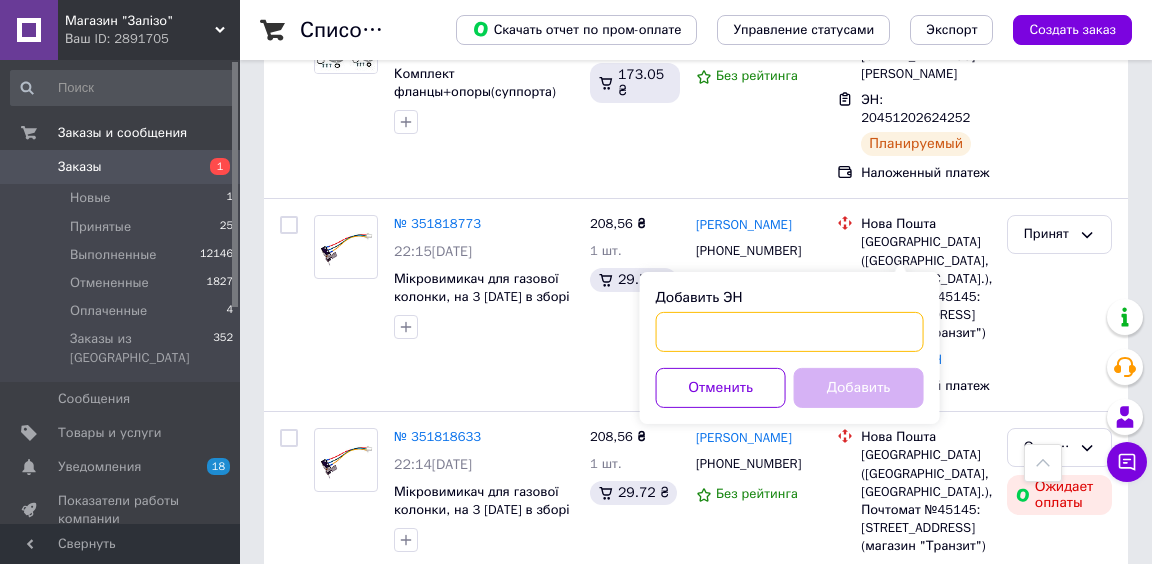 click on "Добавить ЭН" at bounding box center [790, 332] 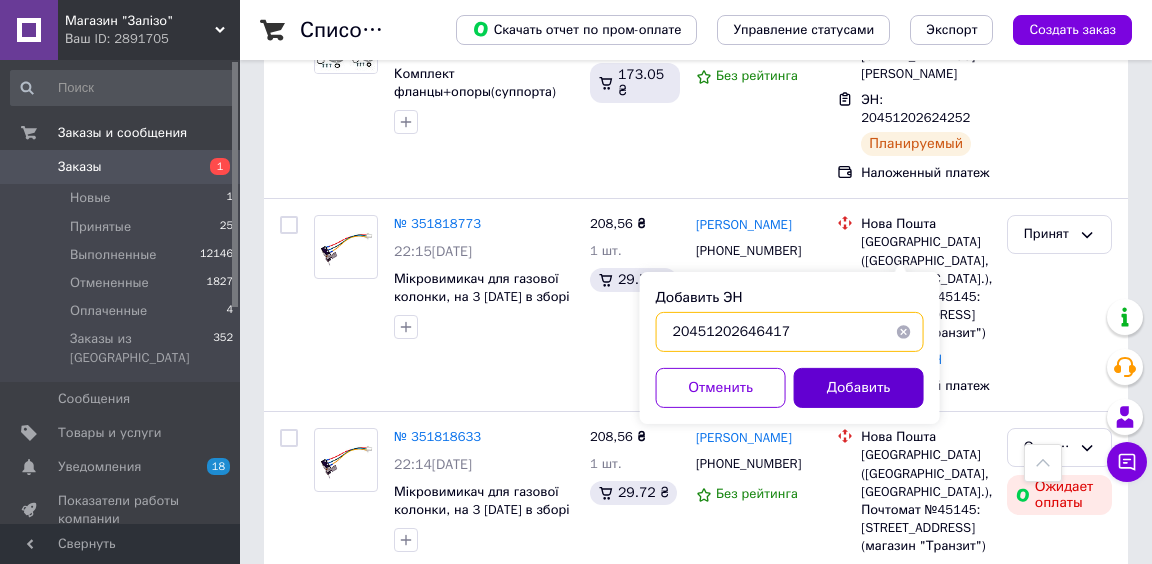 type on "20451202646417" 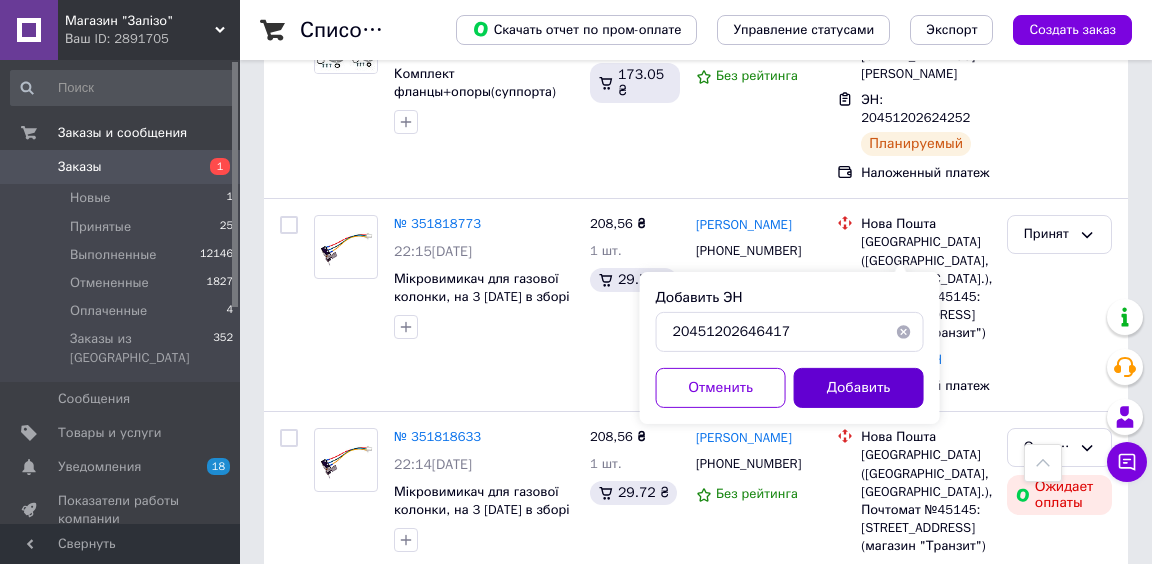 click on "Добавить" at bounding box center (859, 388) 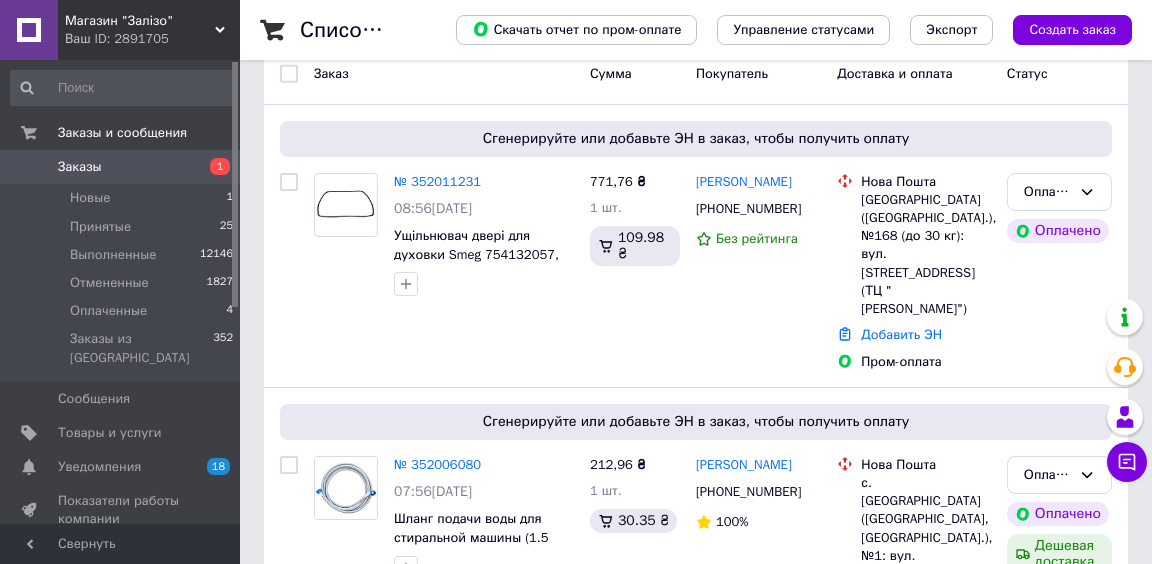 scroll, scrollTop: 0, scrollLeft: 0, axis: both 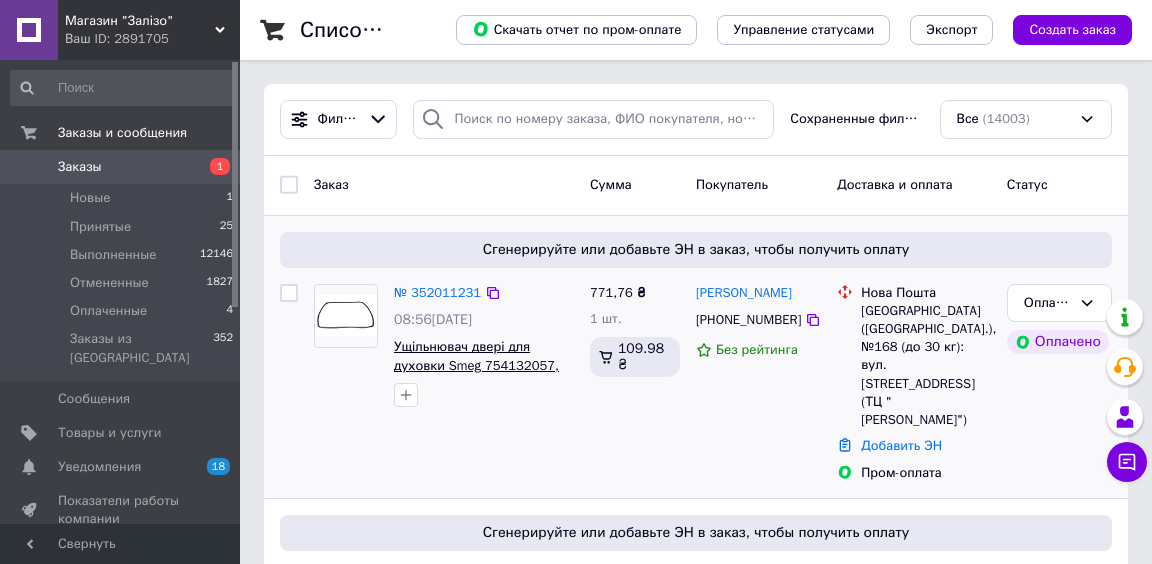 click on "Ущільнювач двері для духовки Smeg 754132057, 360*440 мм" at bounding box center (476, 365) 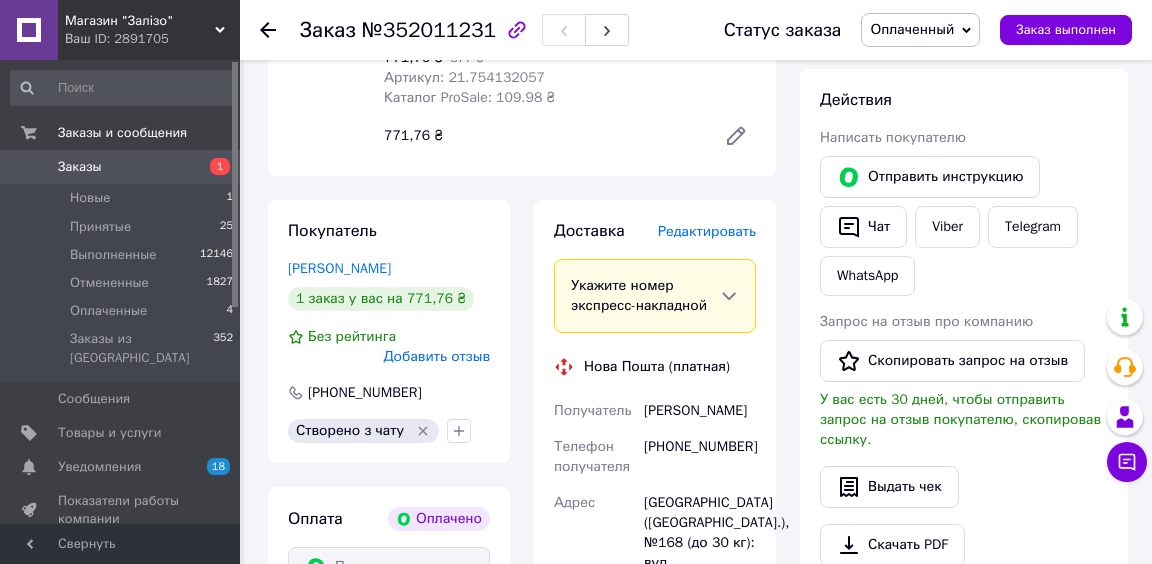 scroll, scrollTop: 777, scrollLeft: 0, axis: vertical 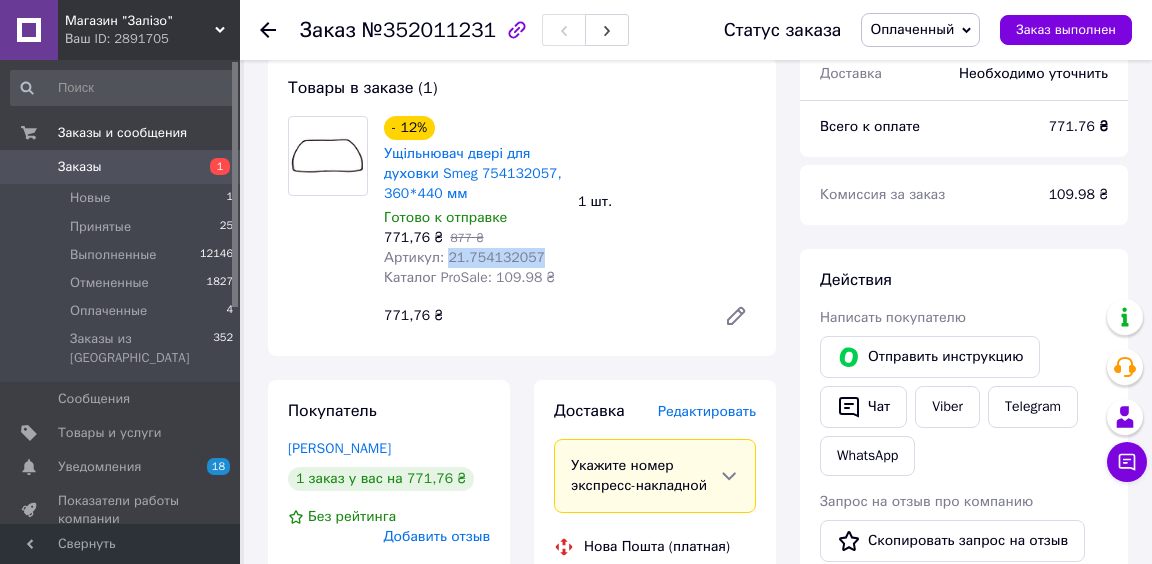 drag, startPoint x: 440, startPoint y: 239, endPoint x: 543, endPoint y: 231, distance: 103.31021 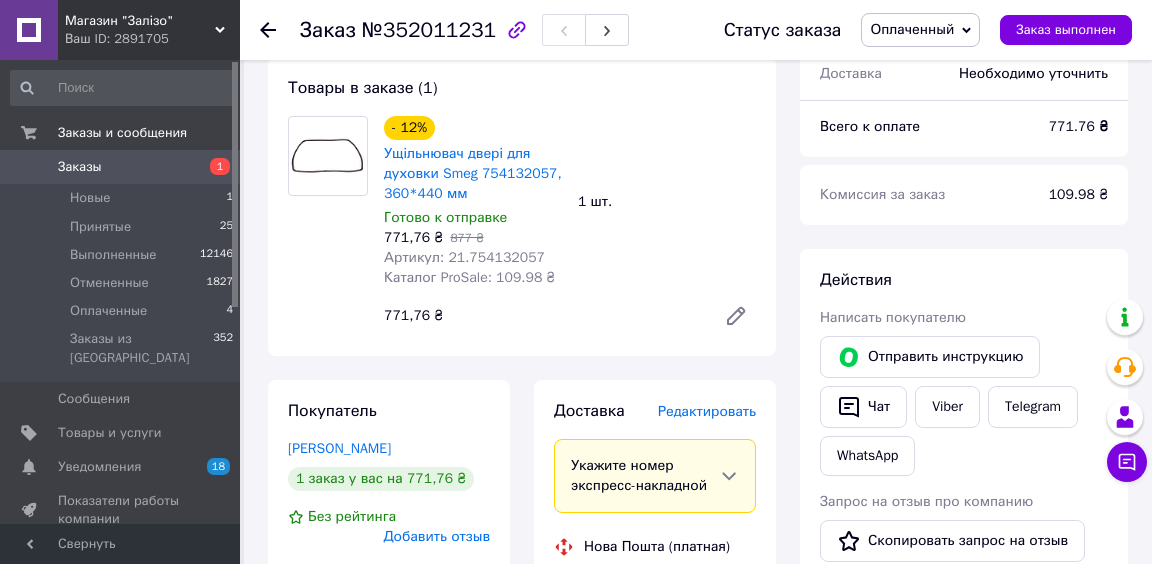 click on "- 12% Ущільнювач двері для духовки Smeg 754132057, 360*440 мм Готово к отправке 771,76 ₴   877 ₴ Артикул: 21.754132057 Каталог ProSale: 109.98 ₴  1 шт. 771,76 ₴" at bounding box center [570, 226] 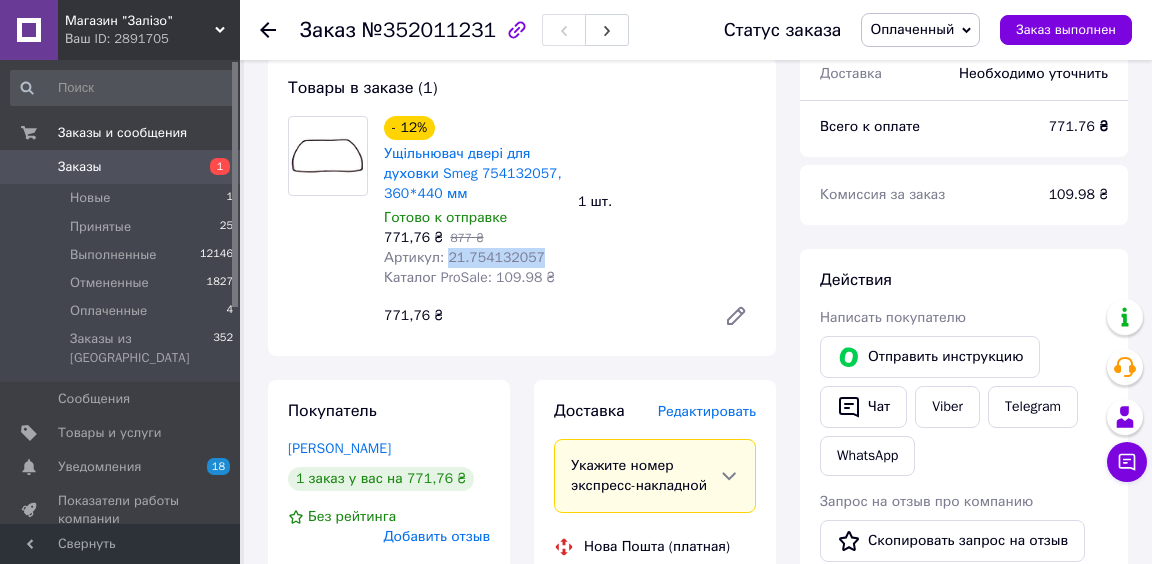 drag, startPoint x: 443, startPoint y: 237, endPoint x: 497, endPoint y: 238, distance: 54.00926 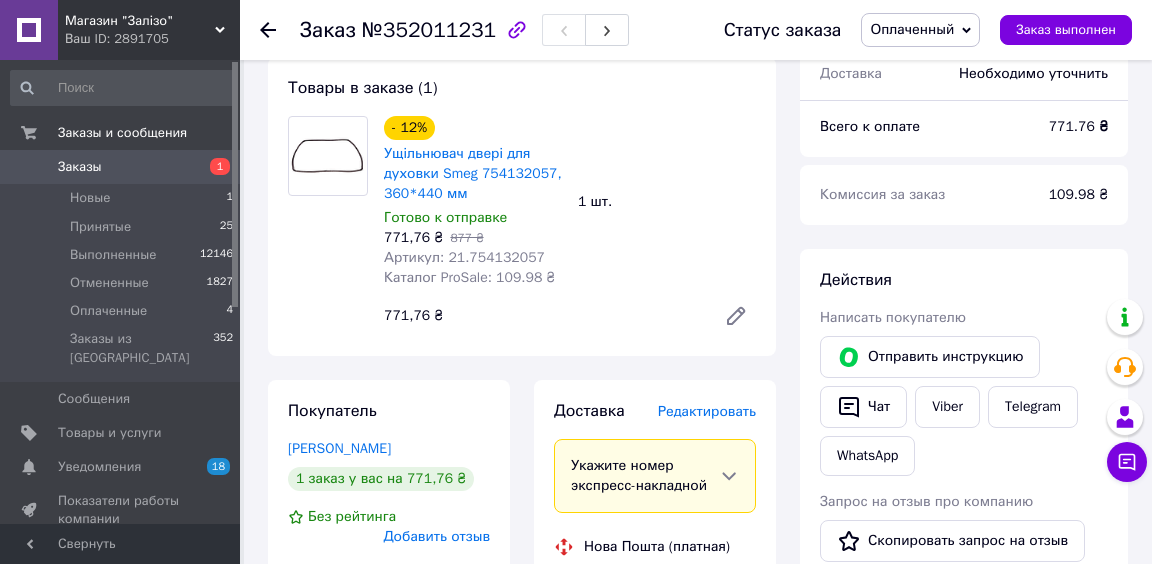 click on "- 12% Ущільнювач двері для духовки Smeg 754132057, 360*440 мм Готово к отправке 771,76 ₴   877 ₴ Артикул: 21.754132057 Каталог ProSale: 109.98 ₴  1 шт. 771,76 ₴" at bounding box center [570, 226] 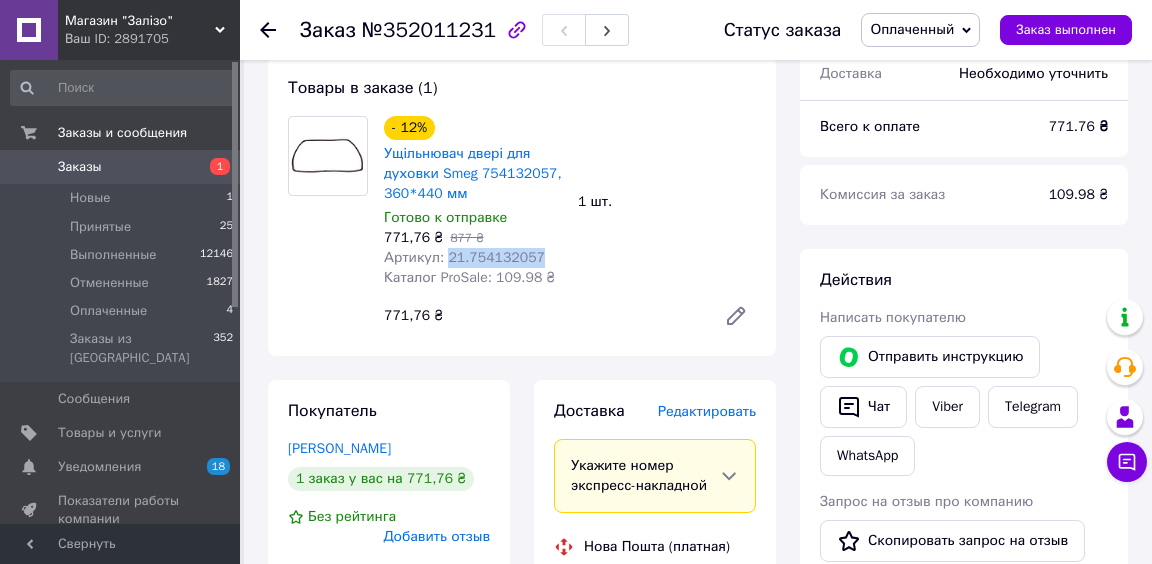 drag, startPoint x: 440, startPoint y: 235, endPoint x: 560, endPoint y: 230, distance: 120.10412 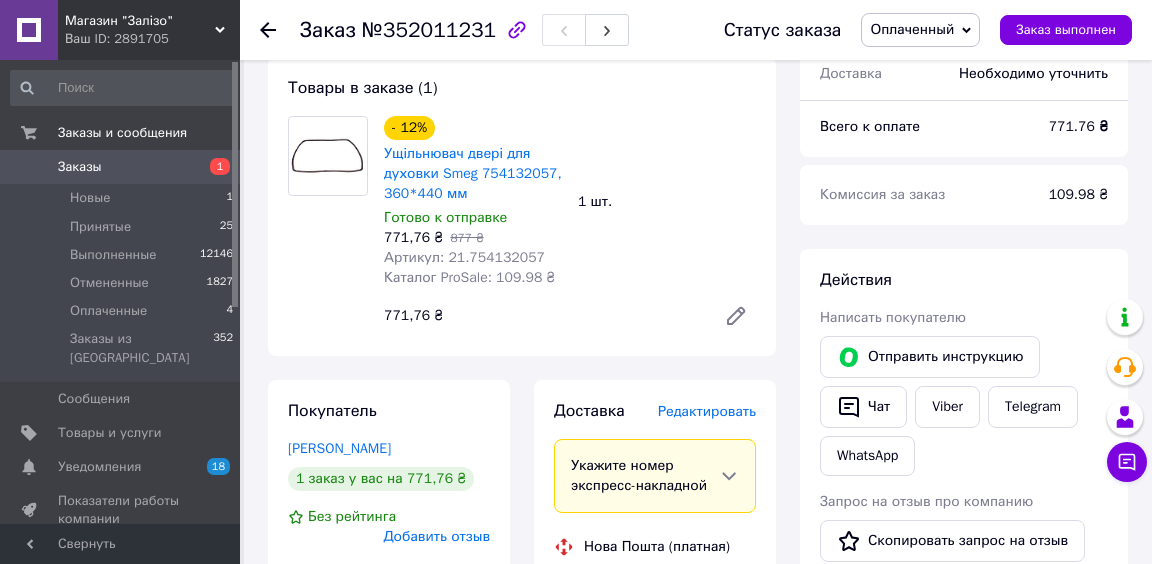 click on "1 шт." at bounding box center (667, 202) 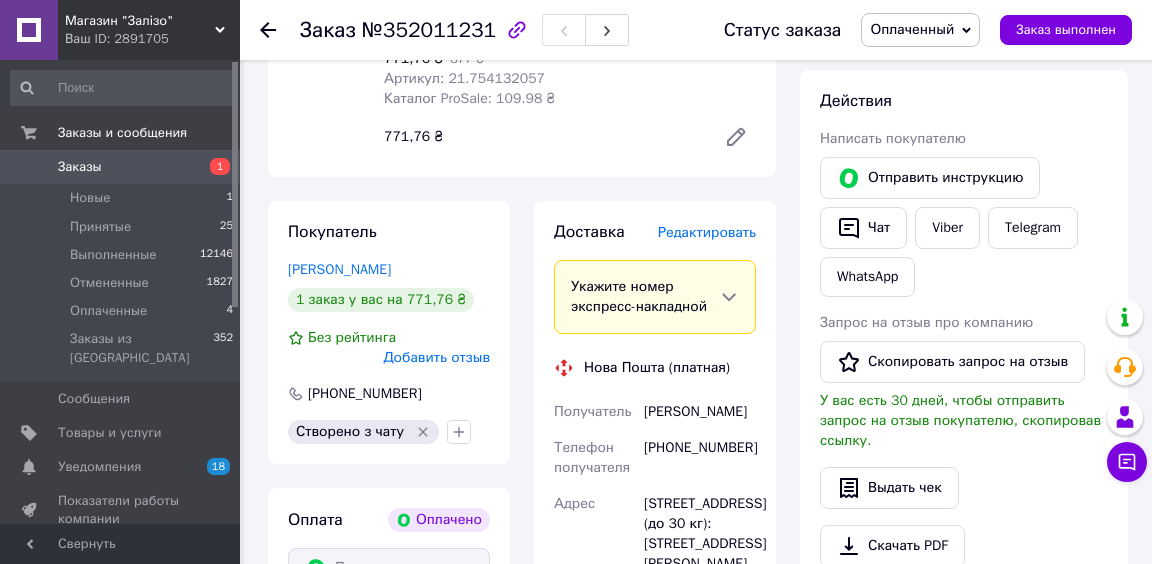 scroll, scrollTop: 666, scrollLeft: 0, axis: vertical 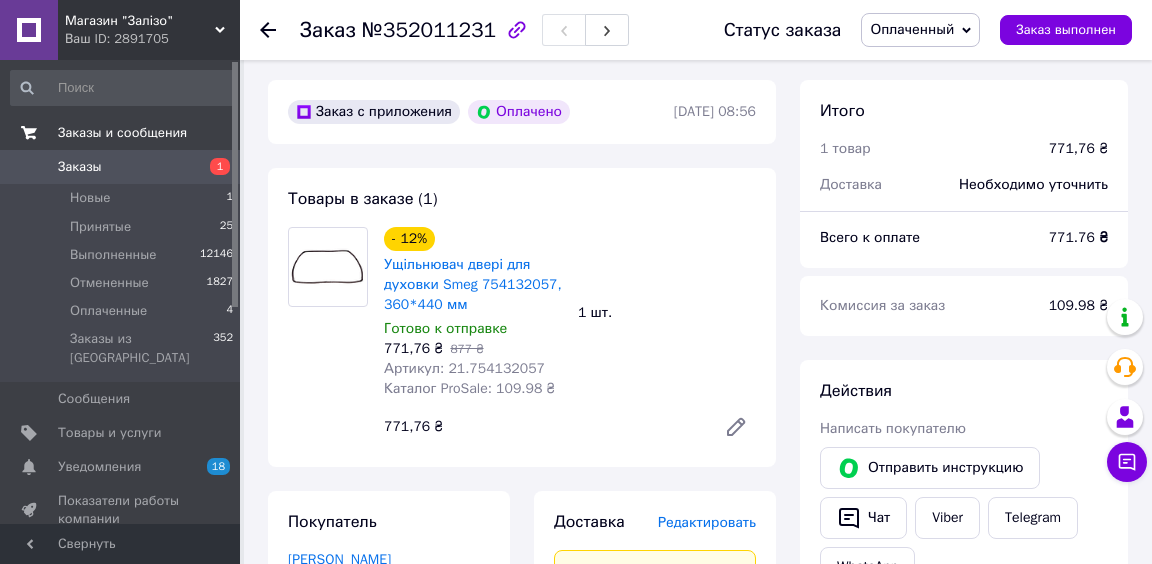 click on "Заказы и сообщения" at bounding box center [122, 133] 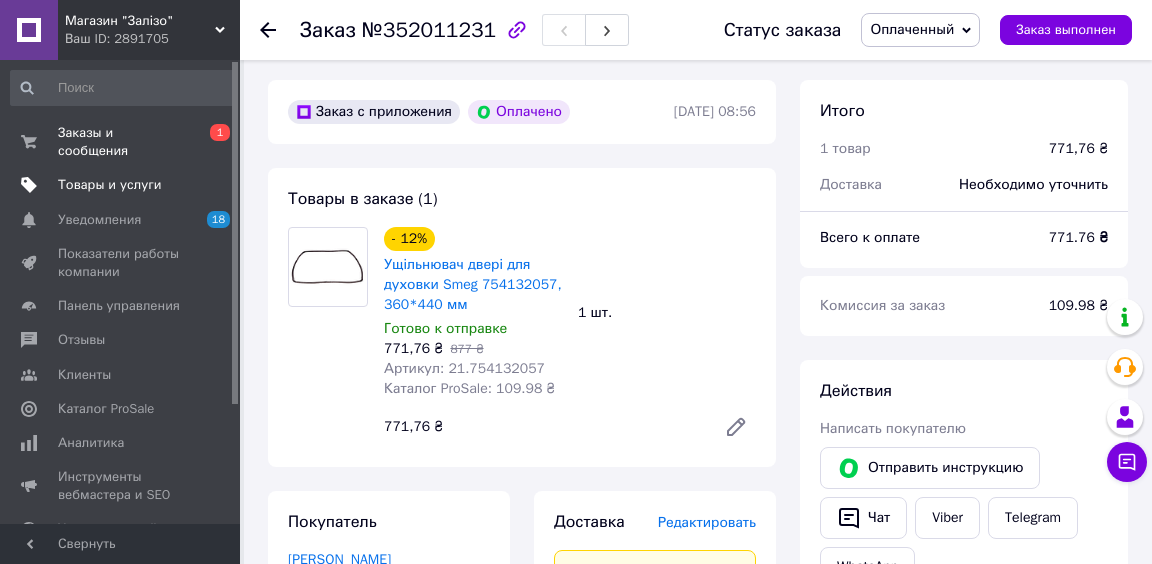 click on "Товары и услуги" at bounding box center [110, 185] 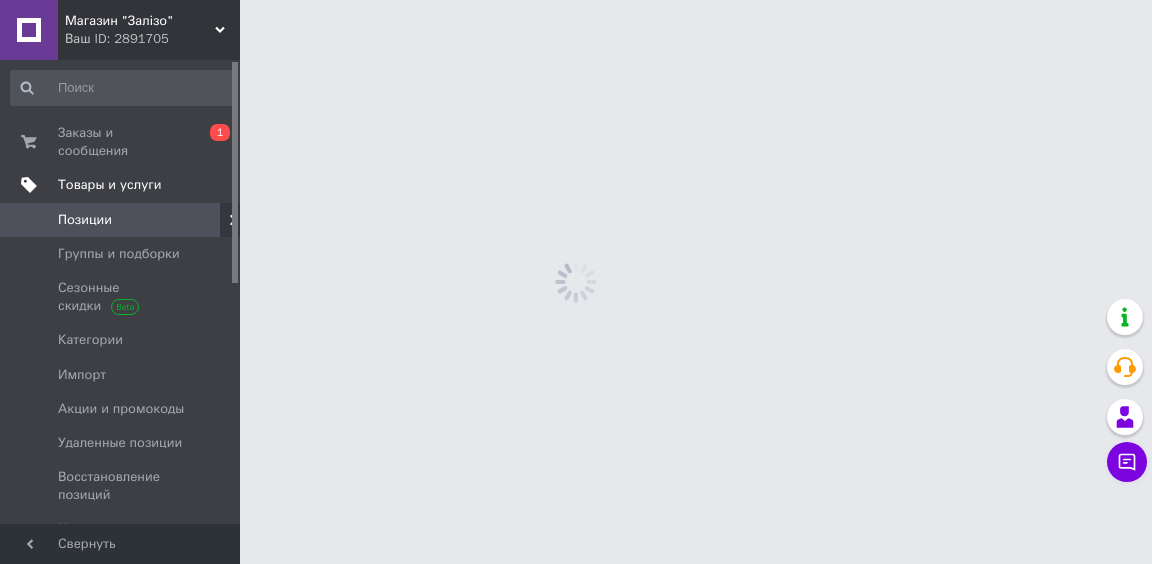 scroll, scrollTop: 0, scrollLeft: 0, axis: both 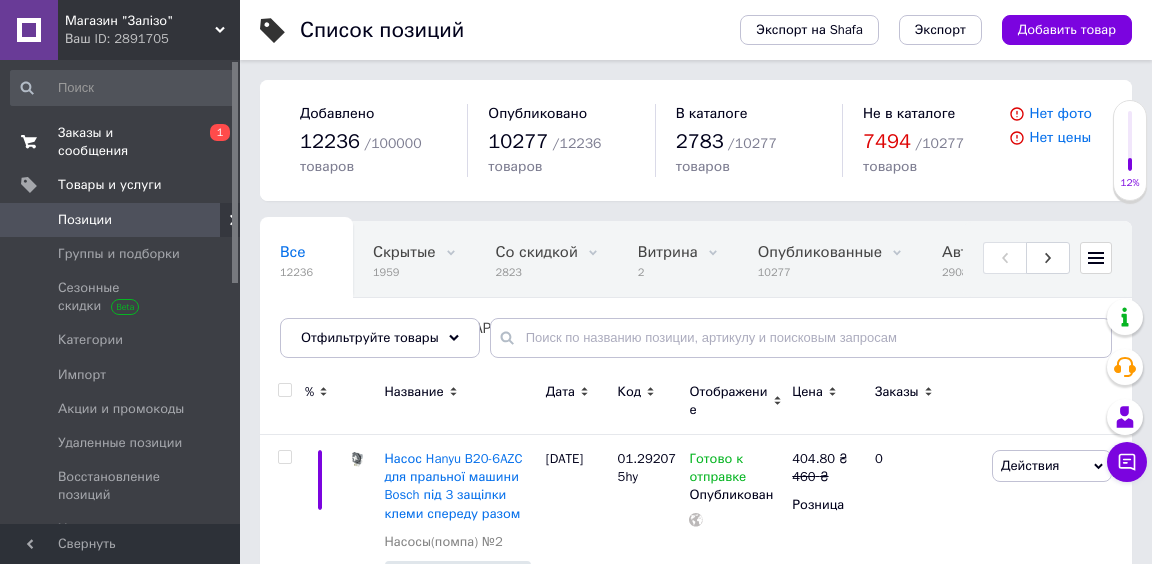 click on "Заказы и сообщения" at bounding box center (121, 142) 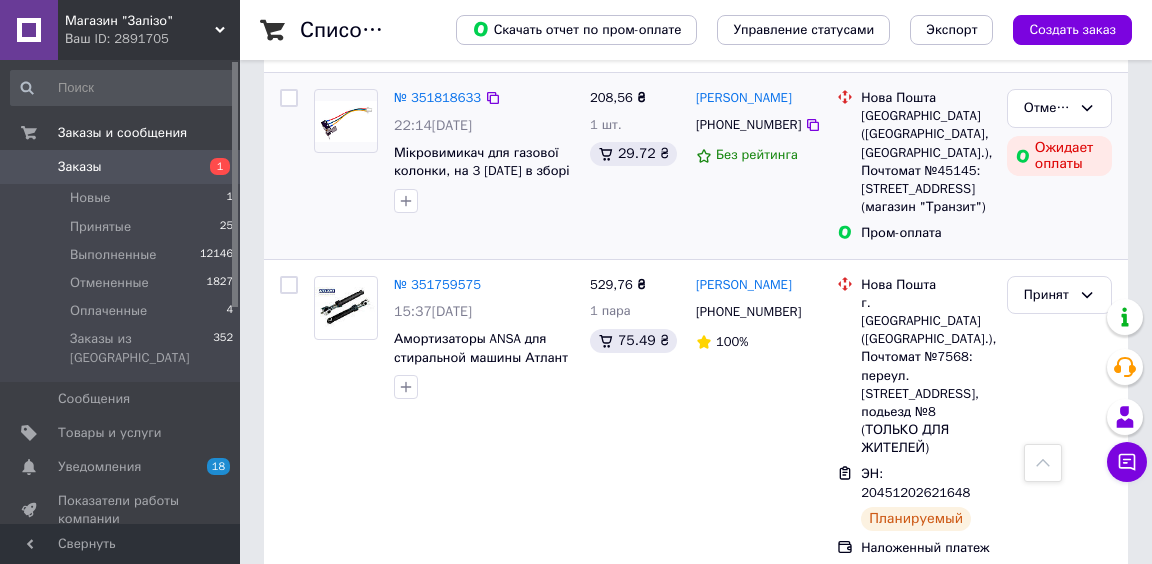 scroll, scrollTop: 3141, scrollLeft: 0, axis: vertical 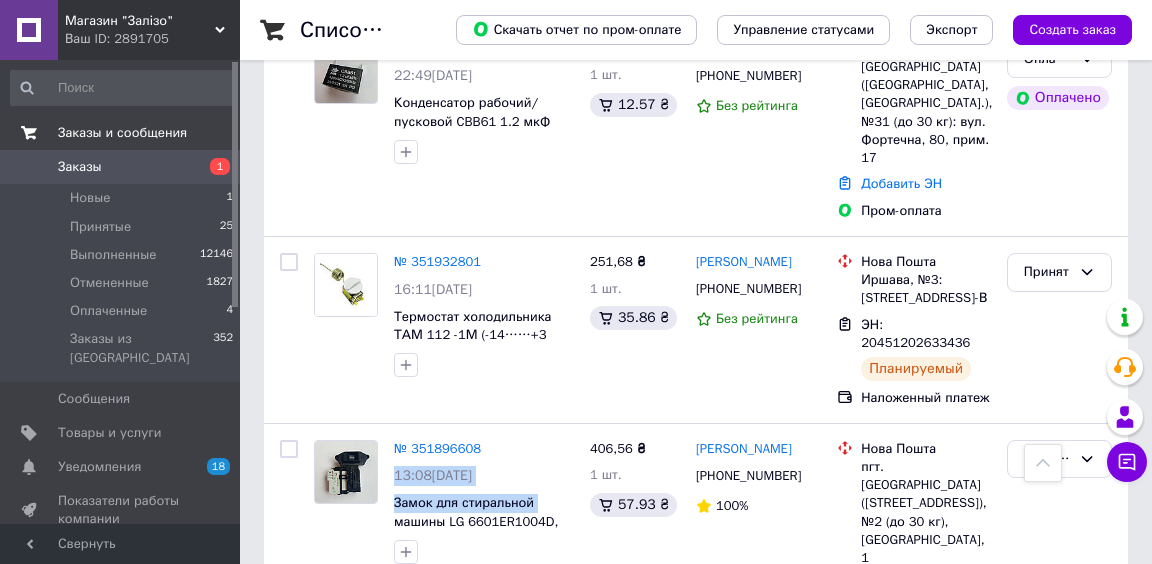 drag, startPoint x: 396, startPoint y: 407, endPoint x: 112, endPoint y: 135, distance: 393.24292 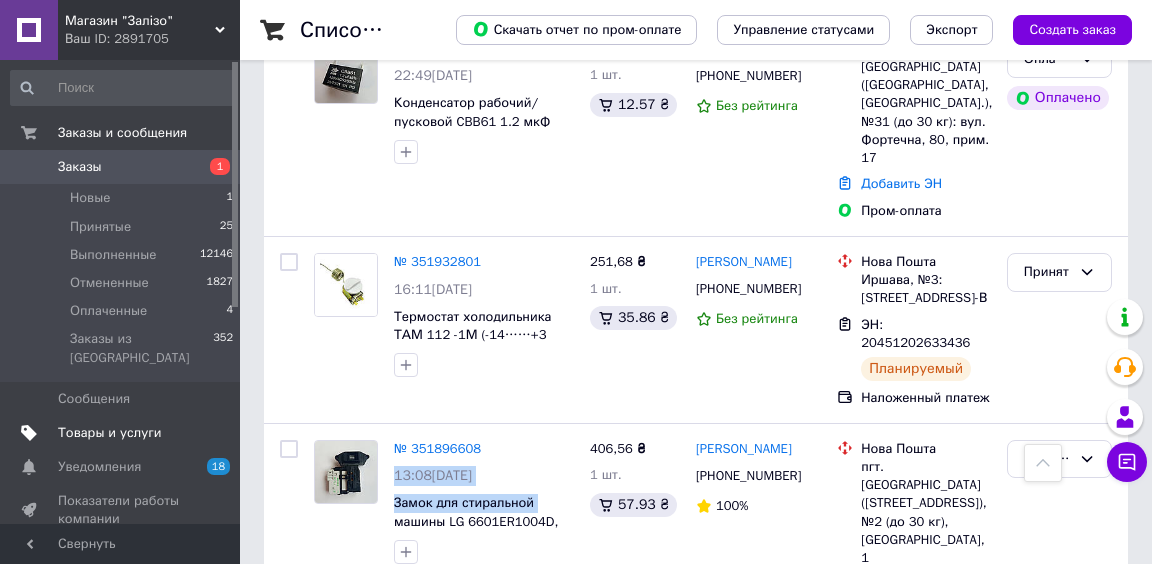 click on "Товары и услуги" at bounding box center [110, 433] 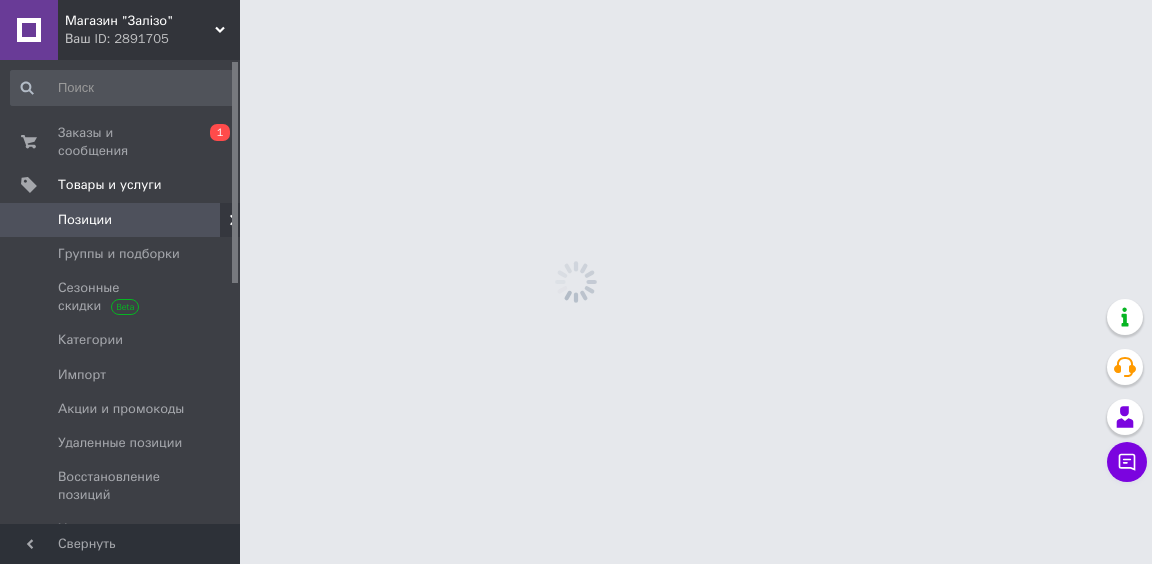 scroll, scrollTop: 0, scrollLeft: 0, axis: both 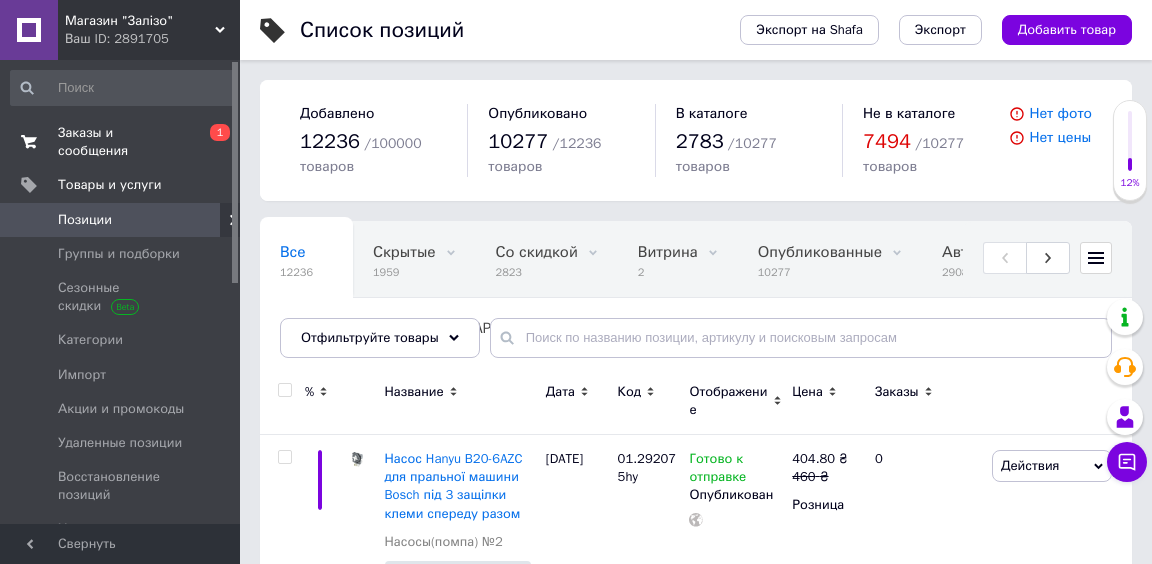 click on "Заказы и сообщения" at bounding box center [121, 142] 